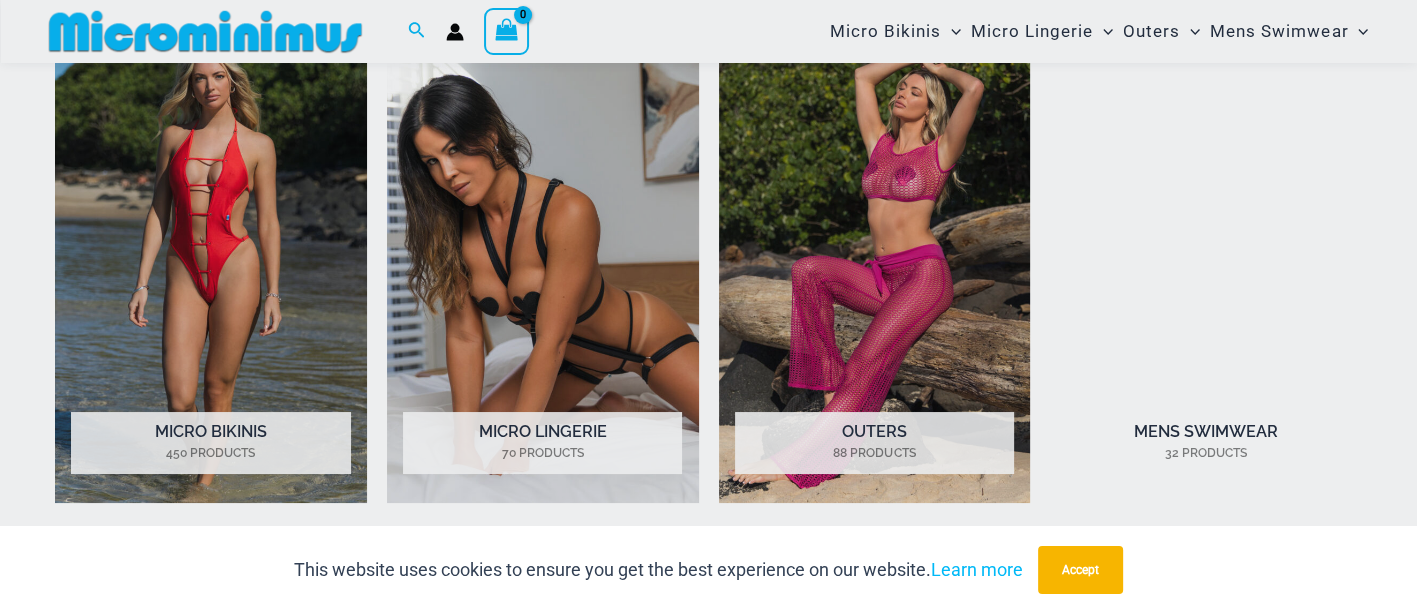 scroll, scrollTop: 1481, scrollLeft: 0, axis: vertical 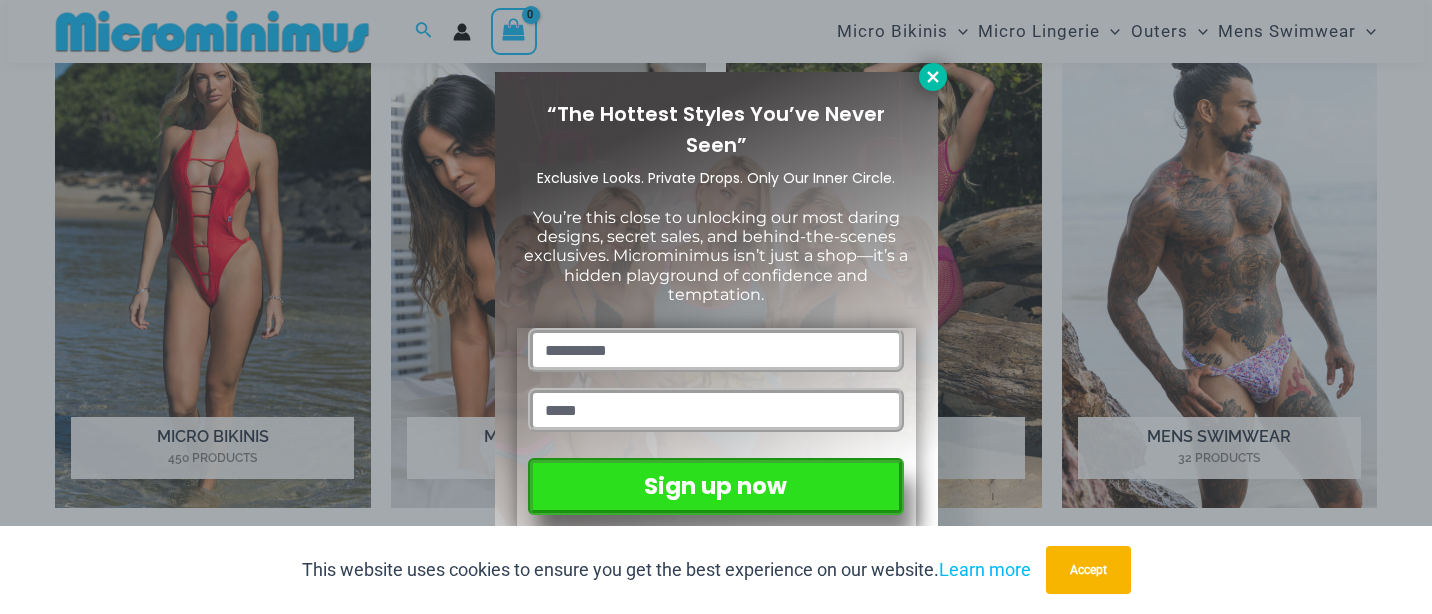 click 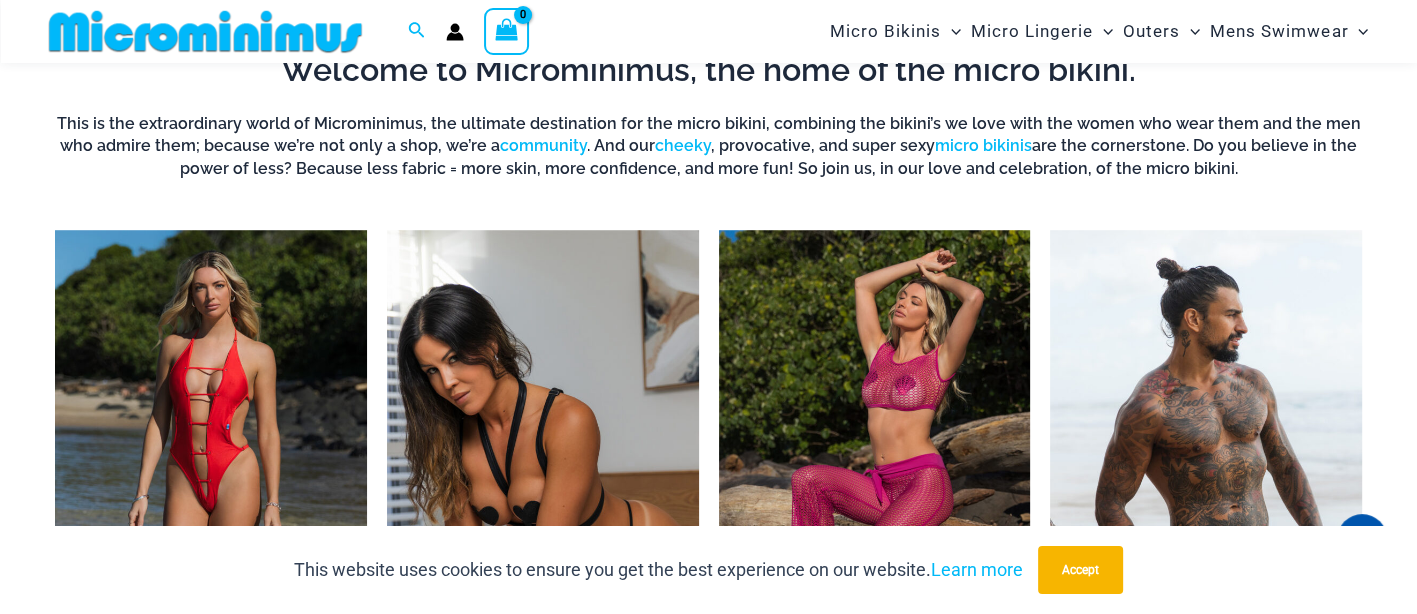scroll, scrollTop: 1270, scrollLeft: 0, axis: vertical 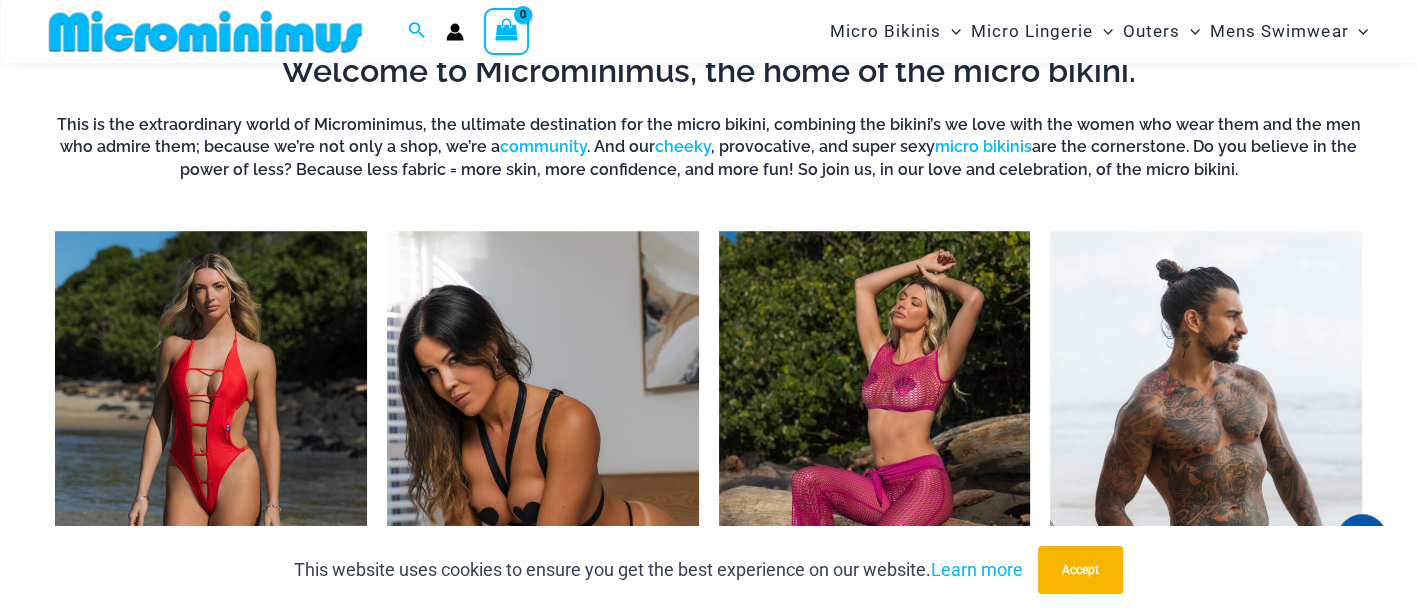 click at bounding box center [543, 472] 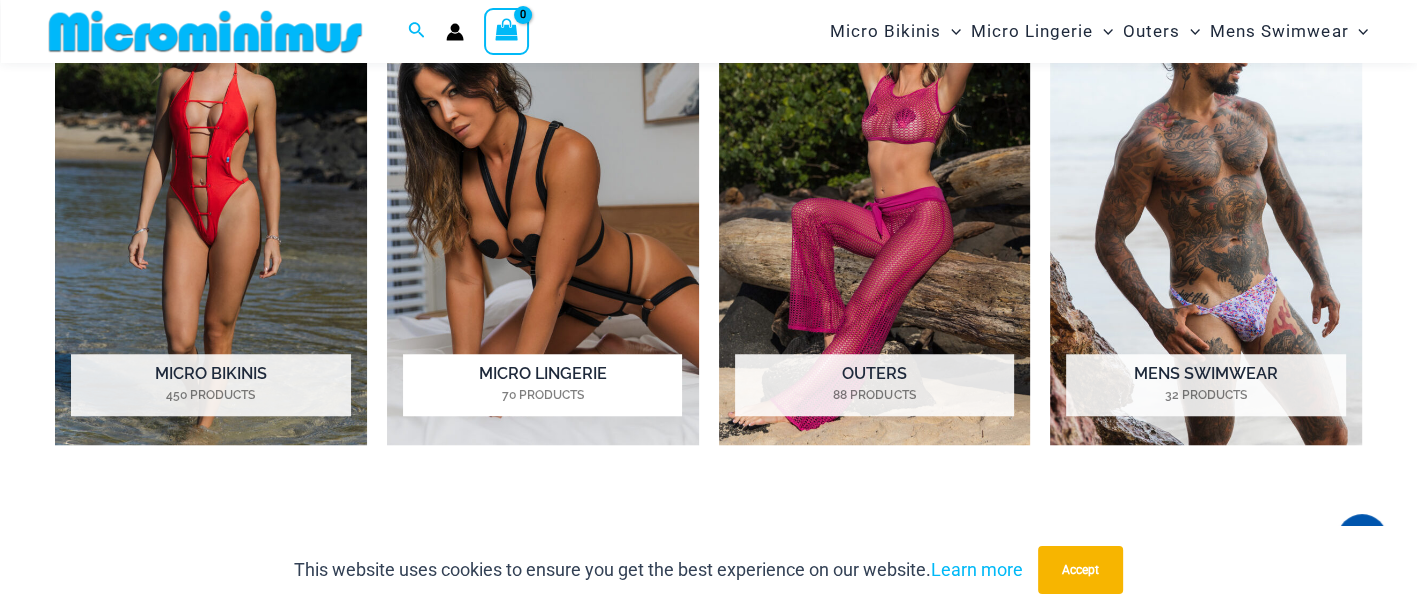 scroll, scrollTop: 1539, scrollLeft: 0, axis: vertical 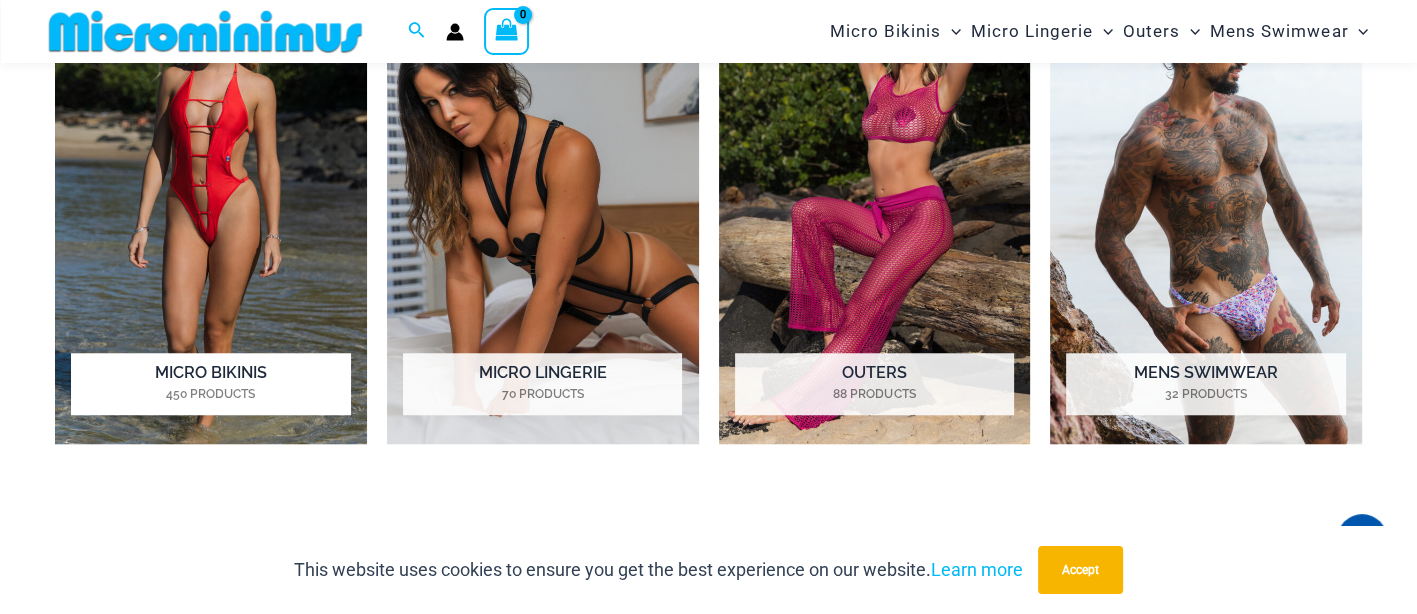 click at bounding box center (211, 203) 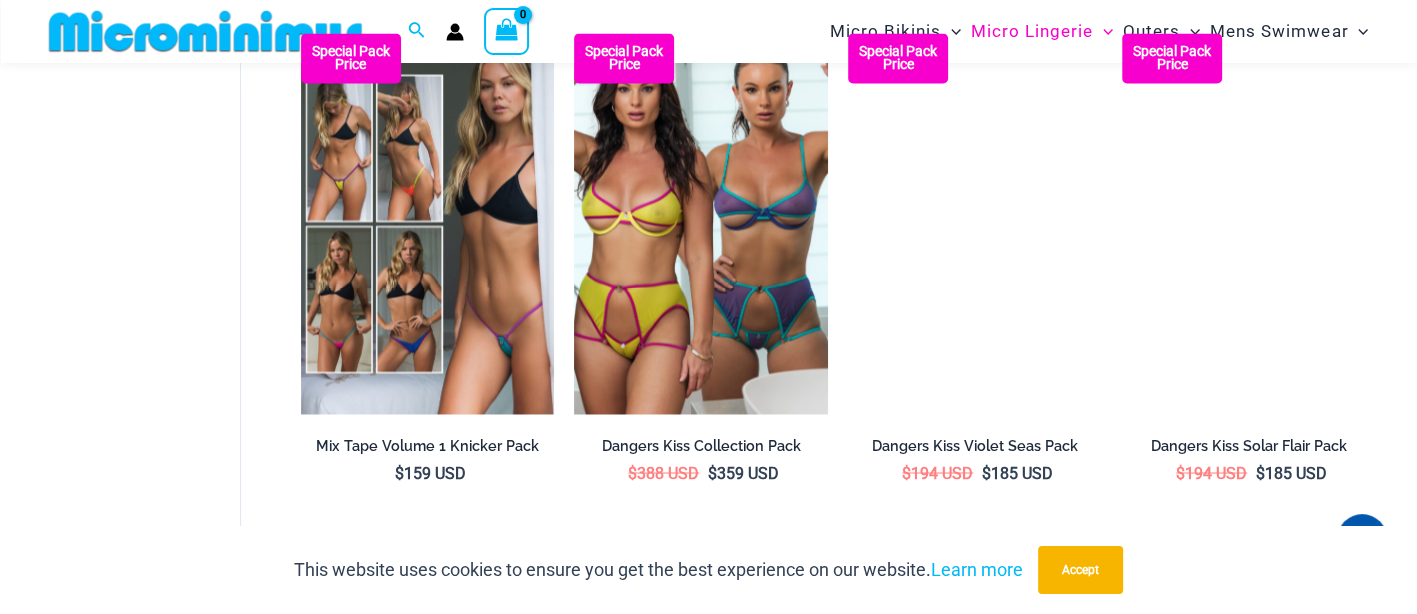 scroll, scrollTop: 3255, scrollLeft: 0, axis: vertical 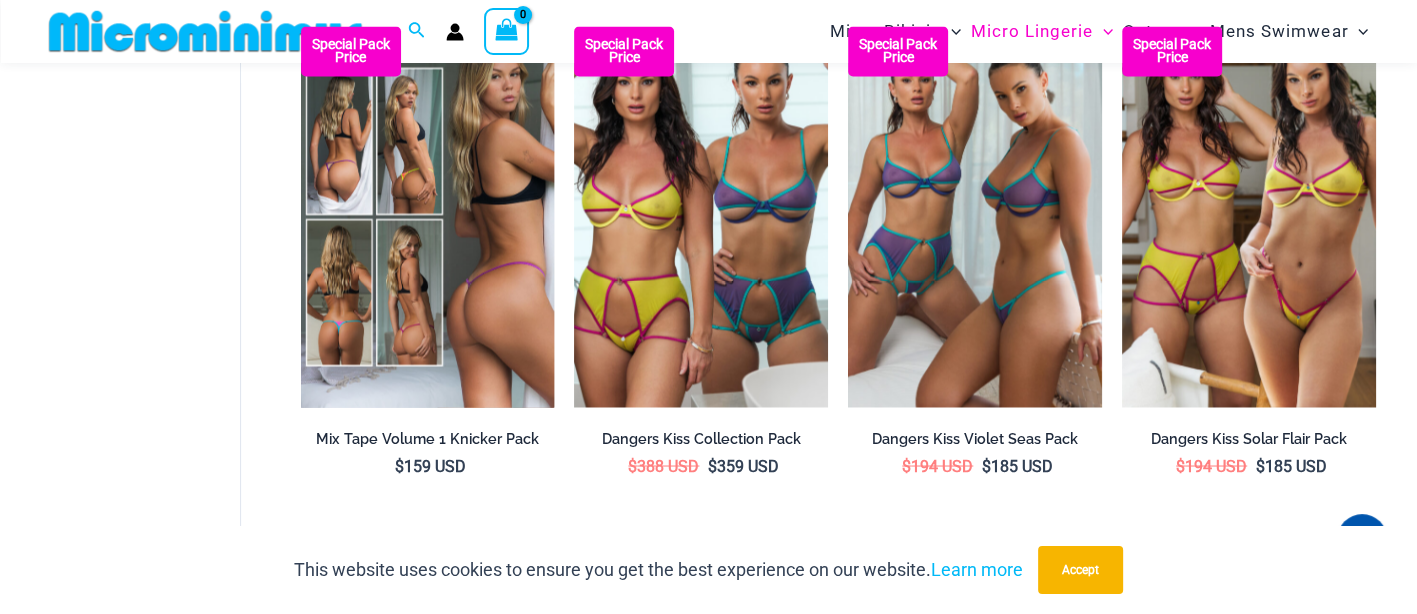 click at bounding box center (428, 216) 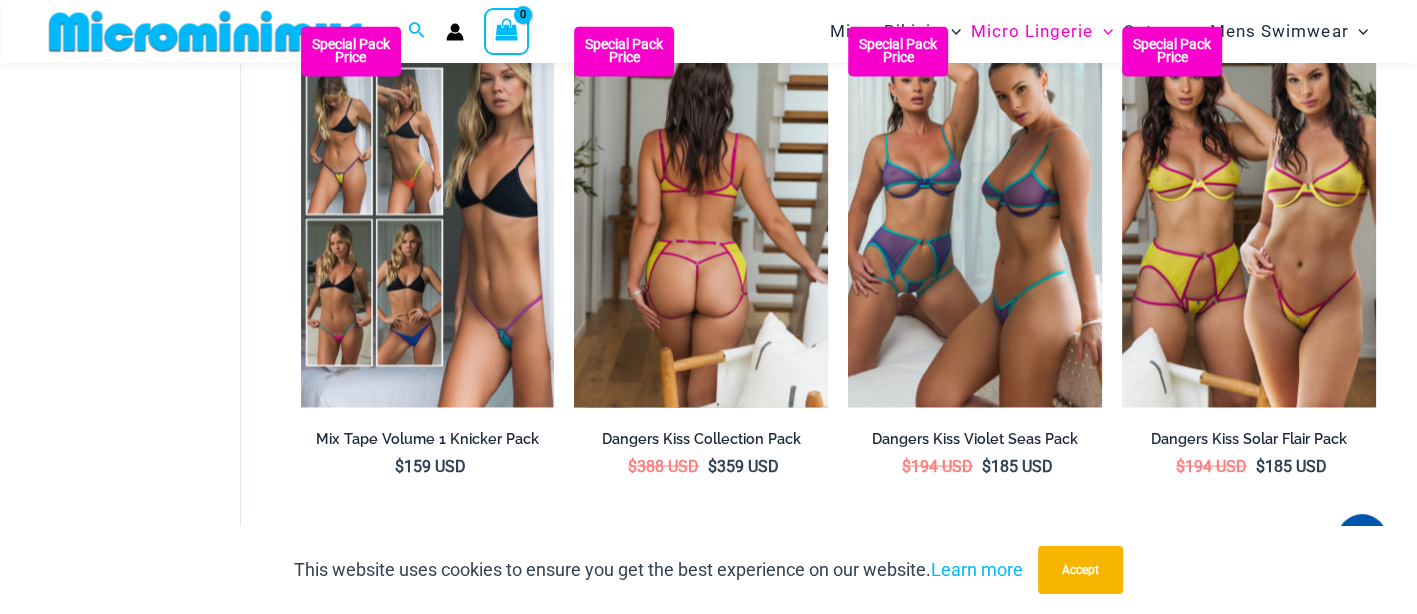 scroll, scrollTop: 3230, scrollLeft: 0, axis: vertical 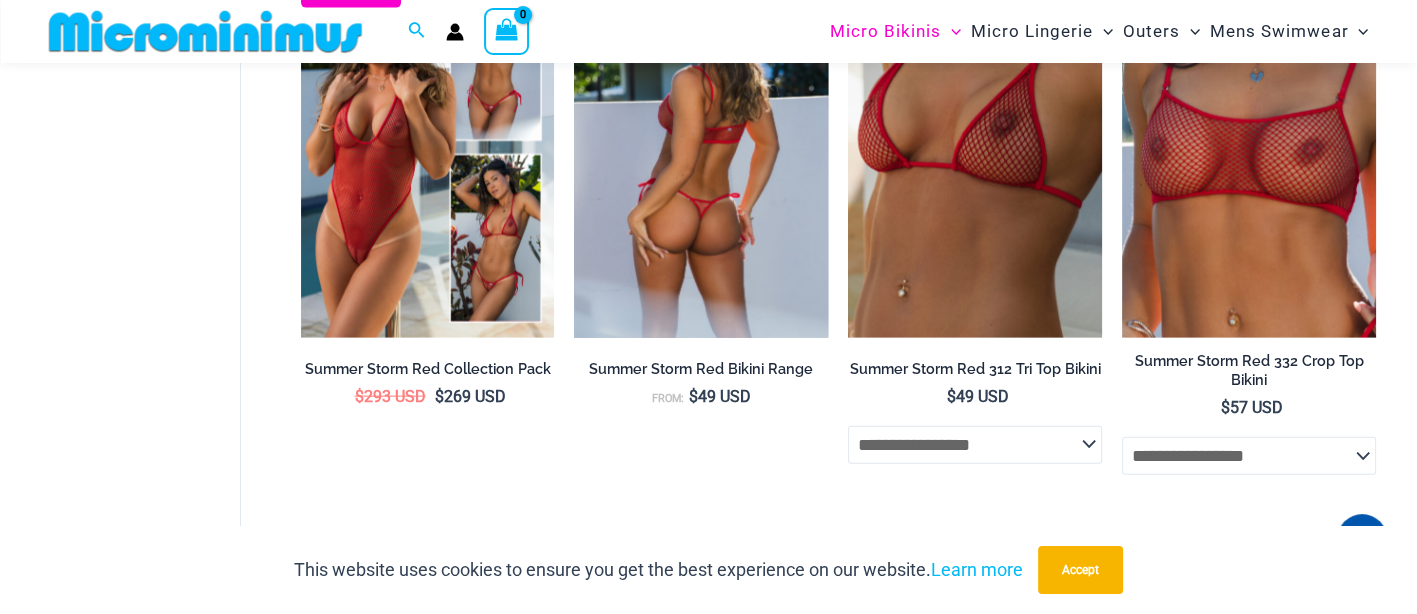 click at bounding box center [701, 148] 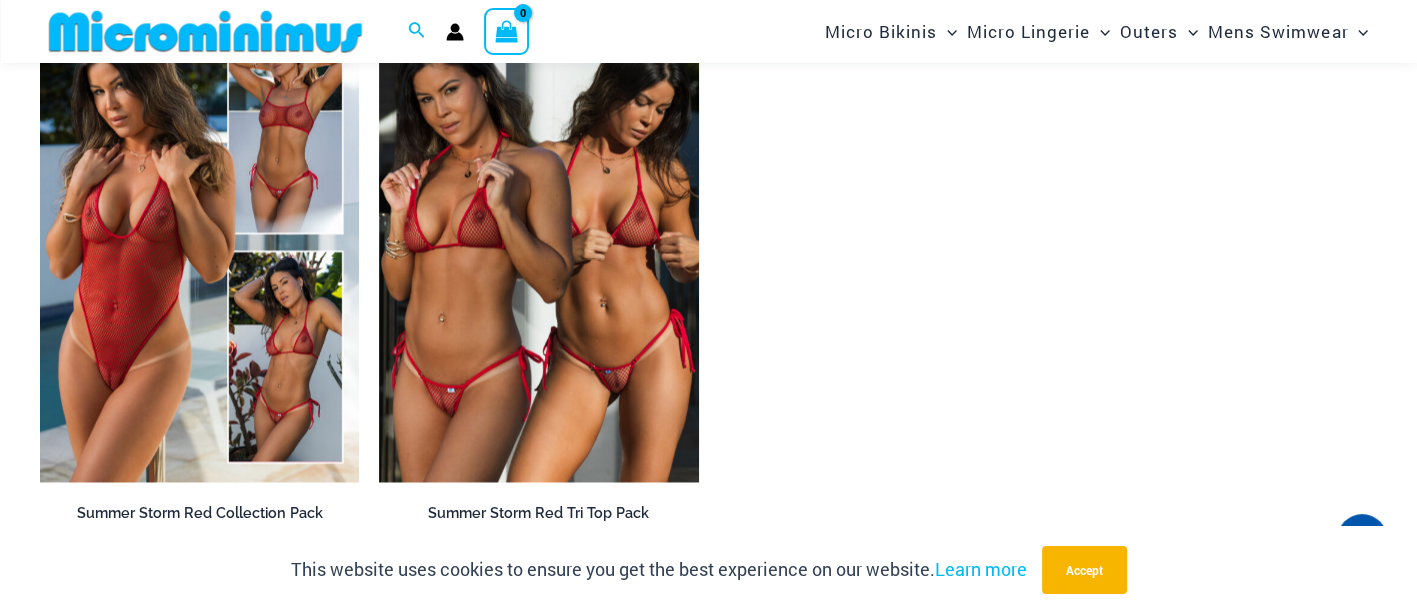 scroll, scrollTop: 3144, scrollLeft: 0, axis: vertical 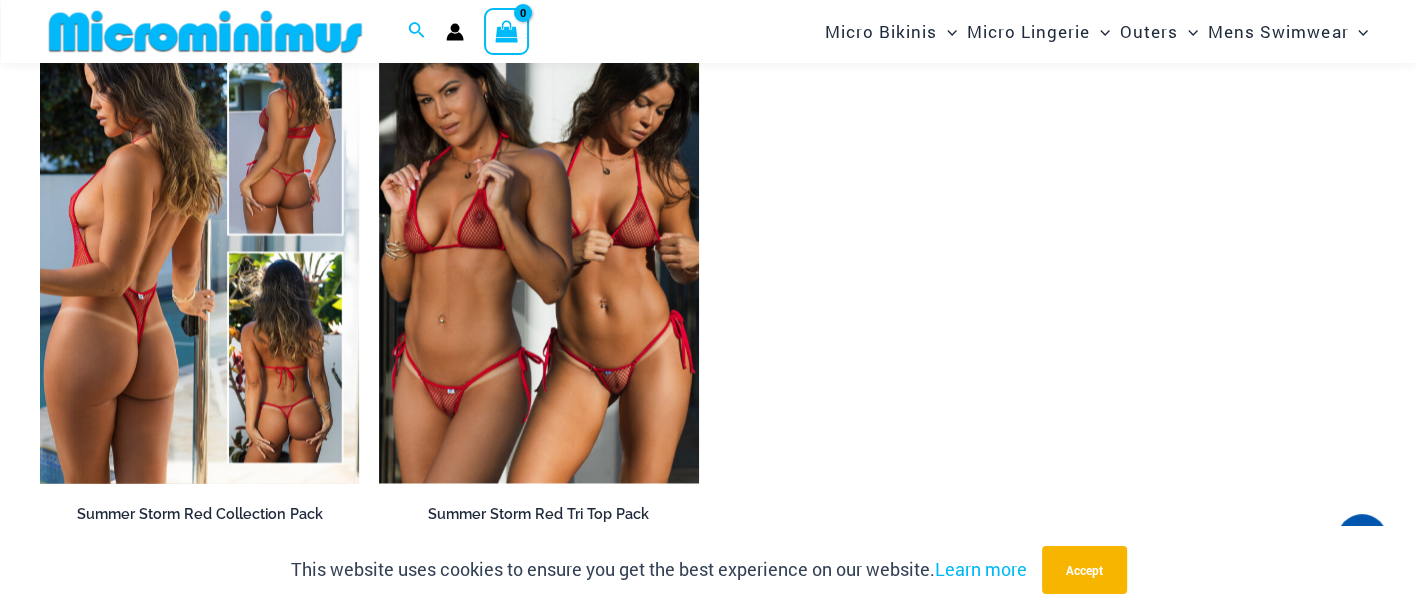 click at bounding box center [199, 243] 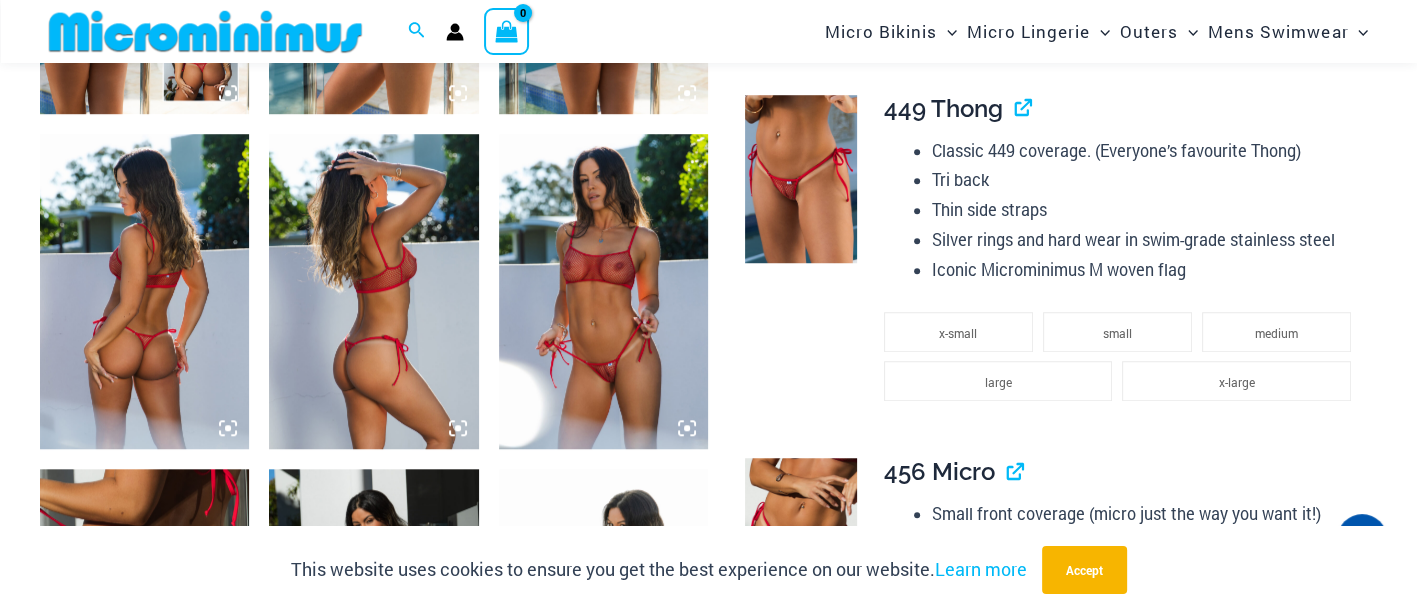 scroll, scrollTop: 1406, scrollLeft: 0, axis: vertical 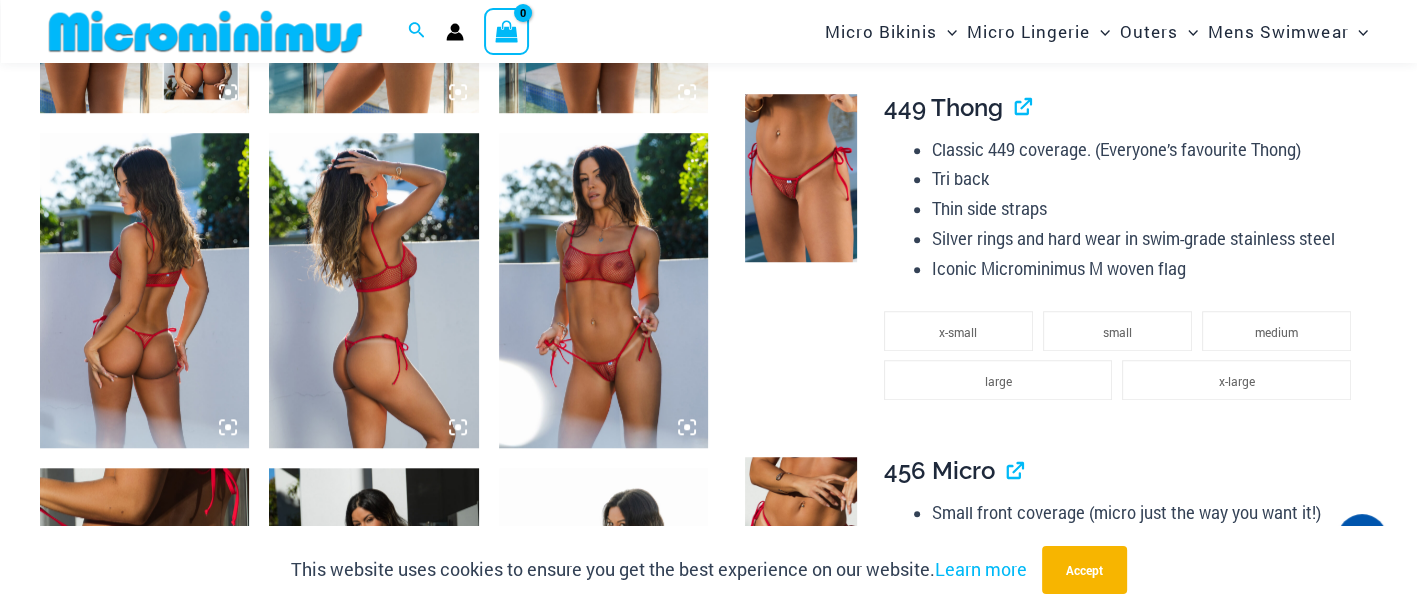 click at bounding box center (603, 290) 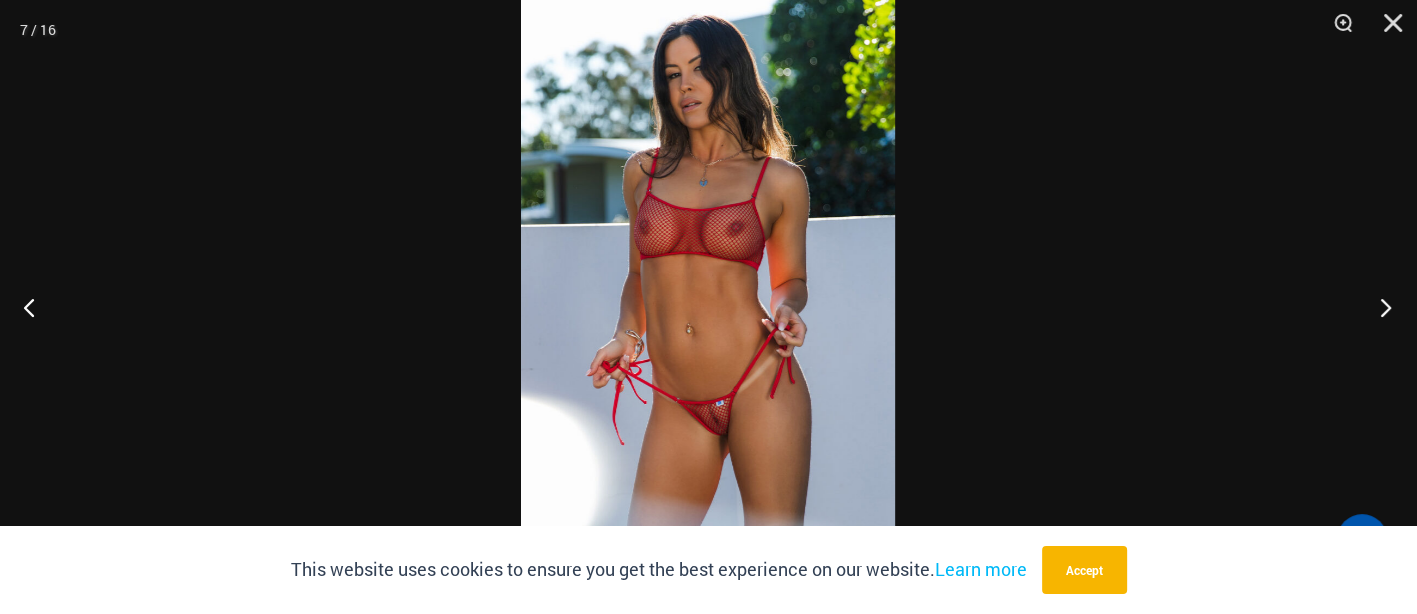 click at bounding box center (1379, 307) 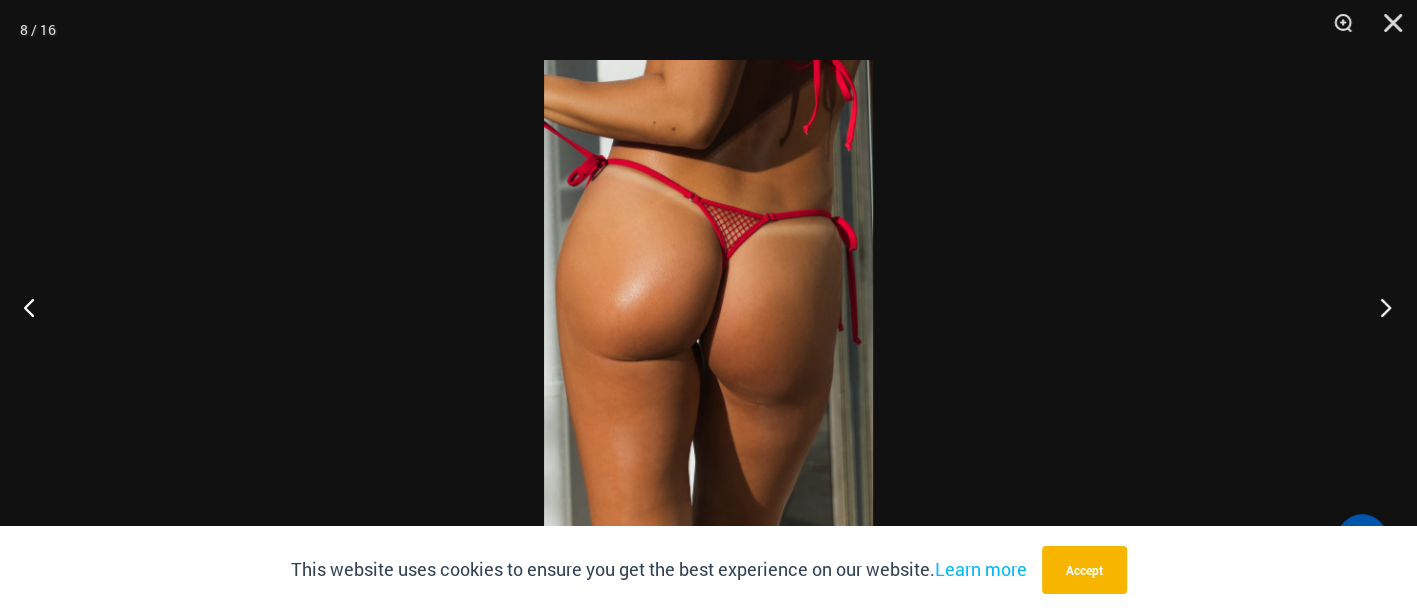 click at bounding box center [1379, 307] 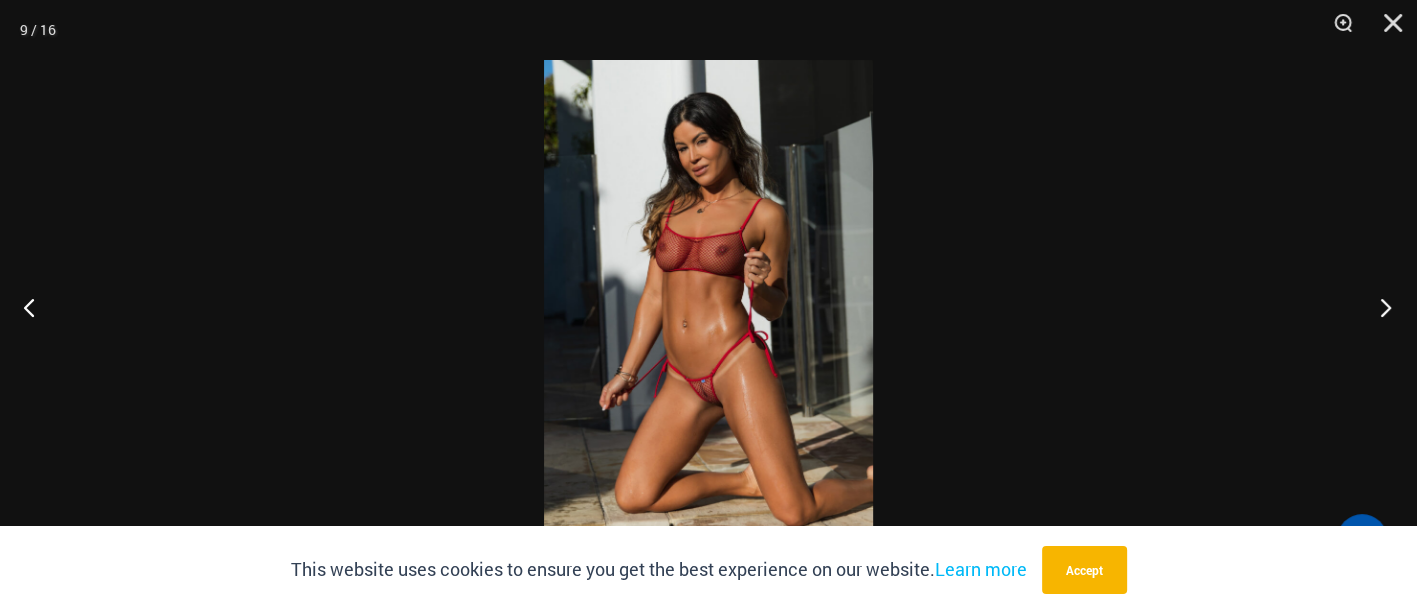 click at bounding box center [1379, 307] 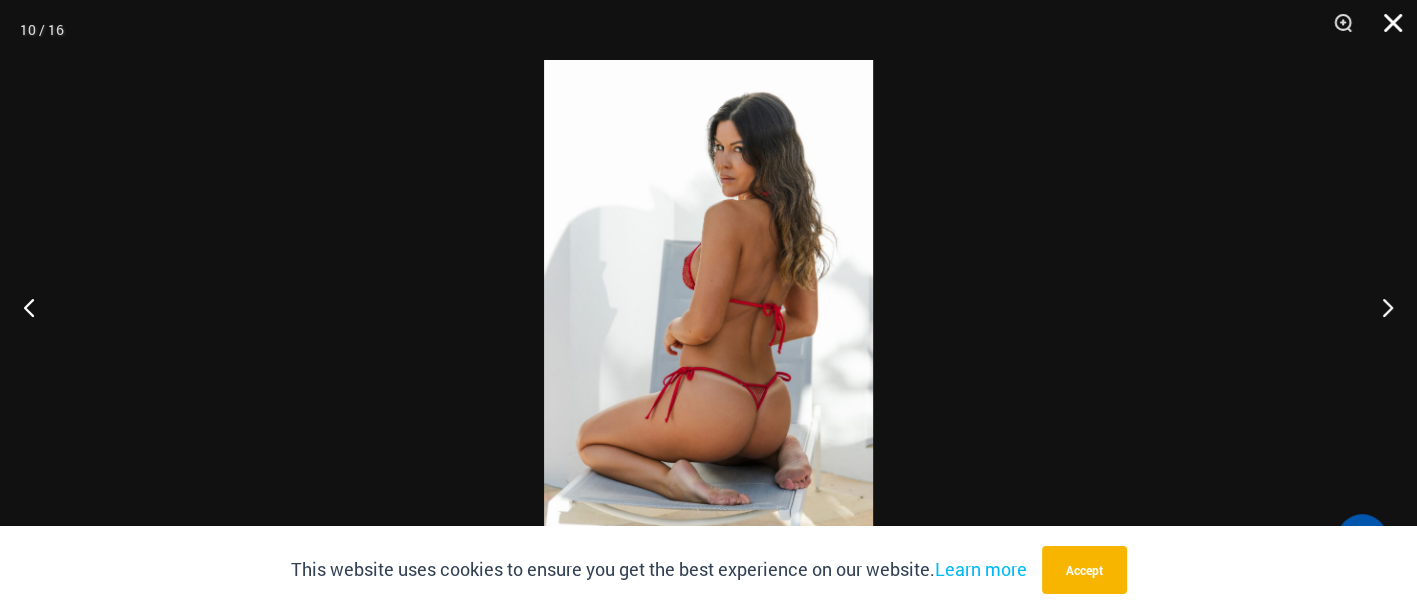 click at bounding box center (1386, 30) 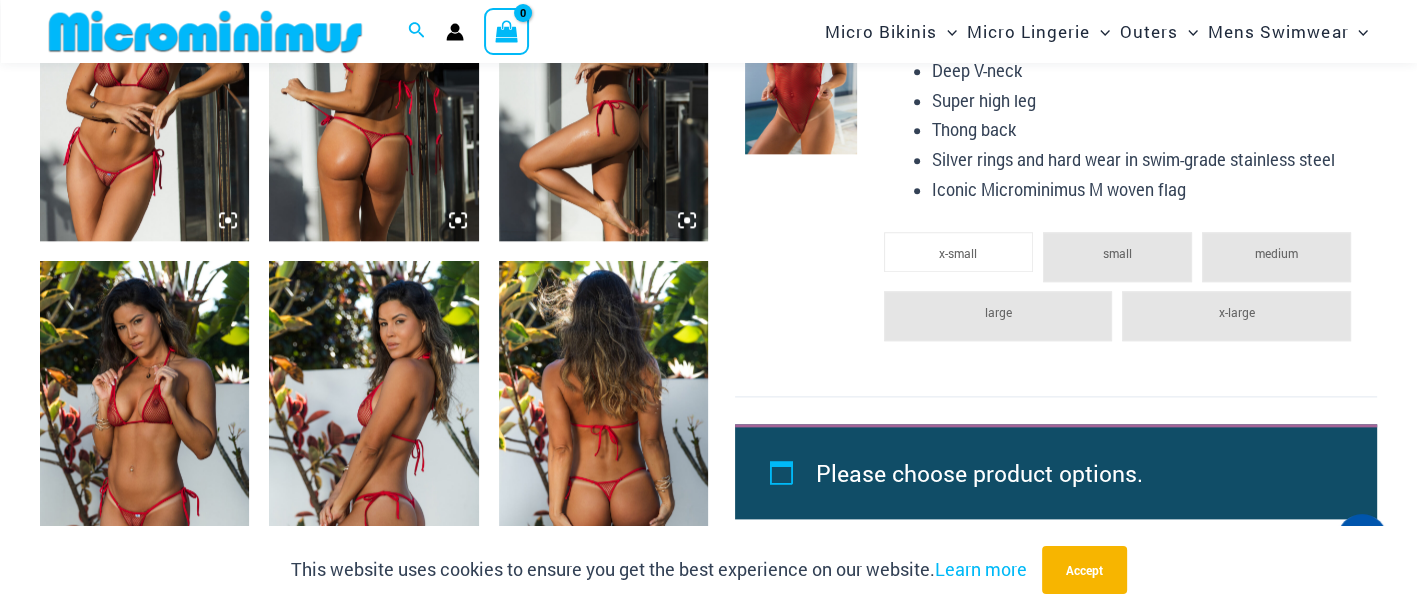 scroll, scrollTop: 2293, scrollLeft: 0, axis: vertical 